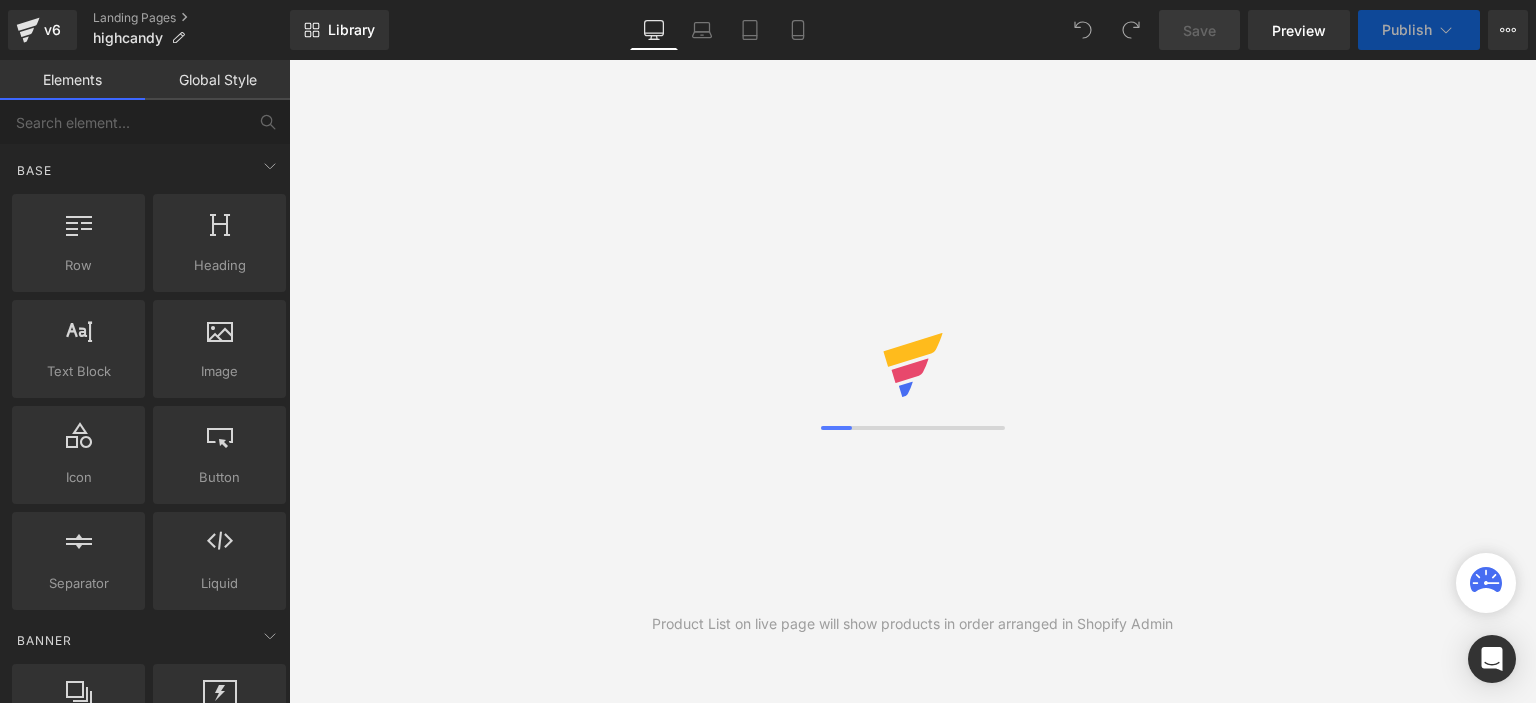 scroll, scrollTop: 0, scrollLeft: 0, axis: both 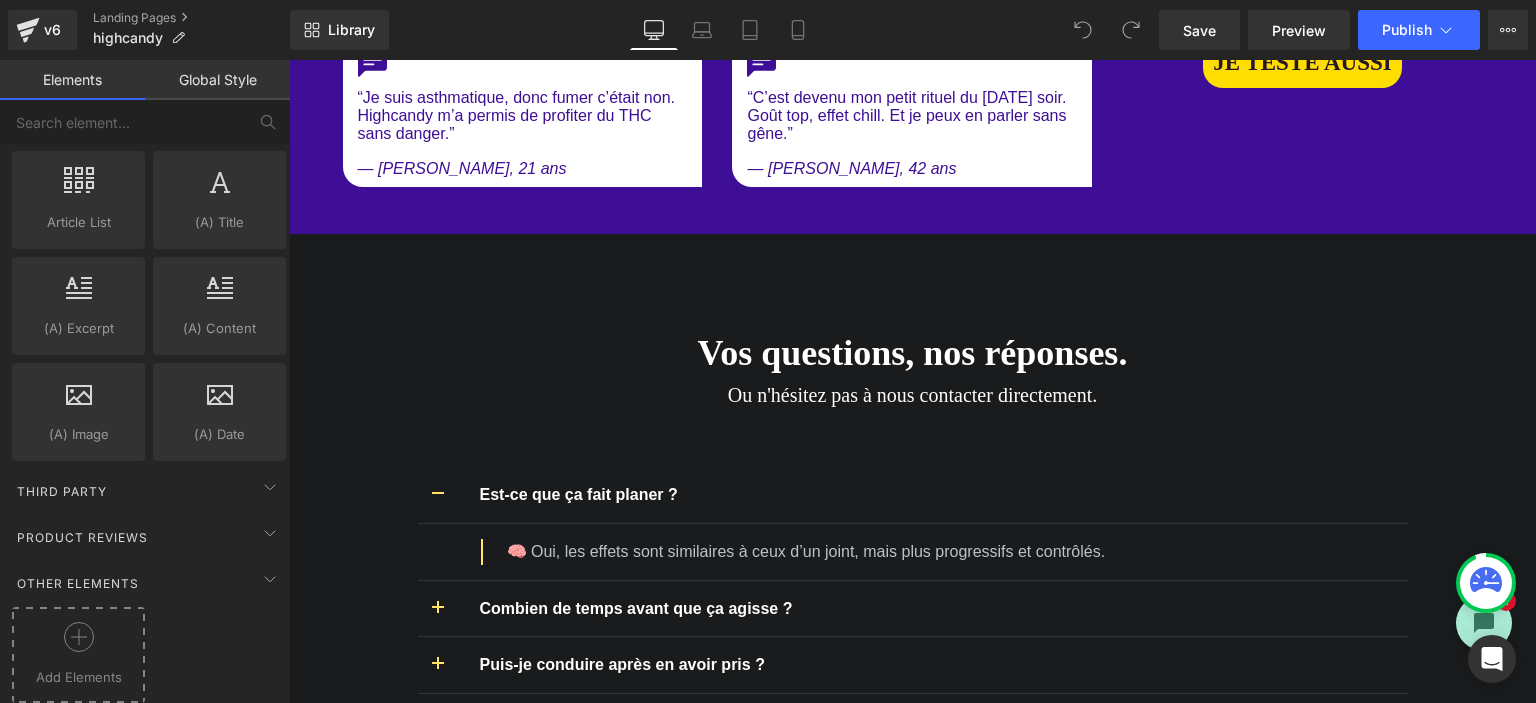 click at bounding box center [78, 644] 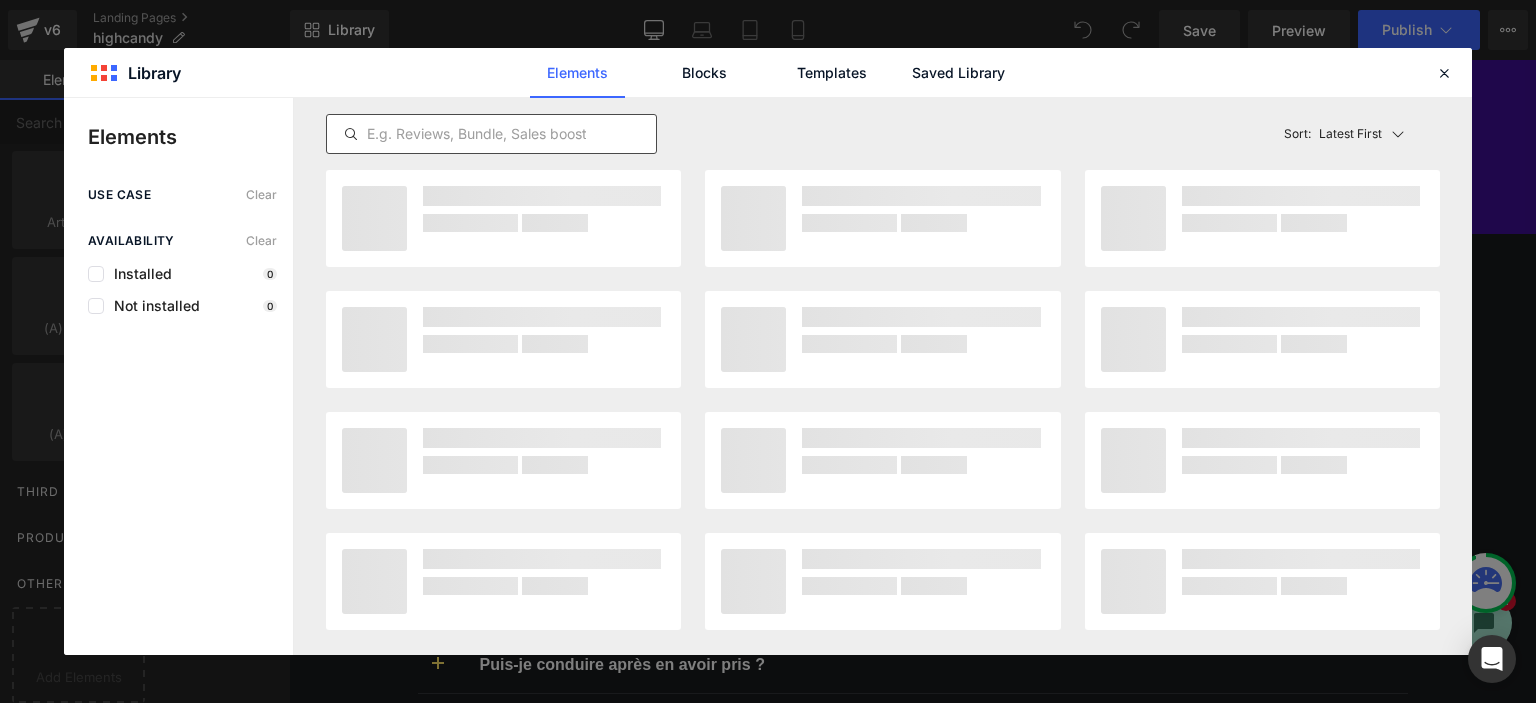 click at bounding box center [491, 134] 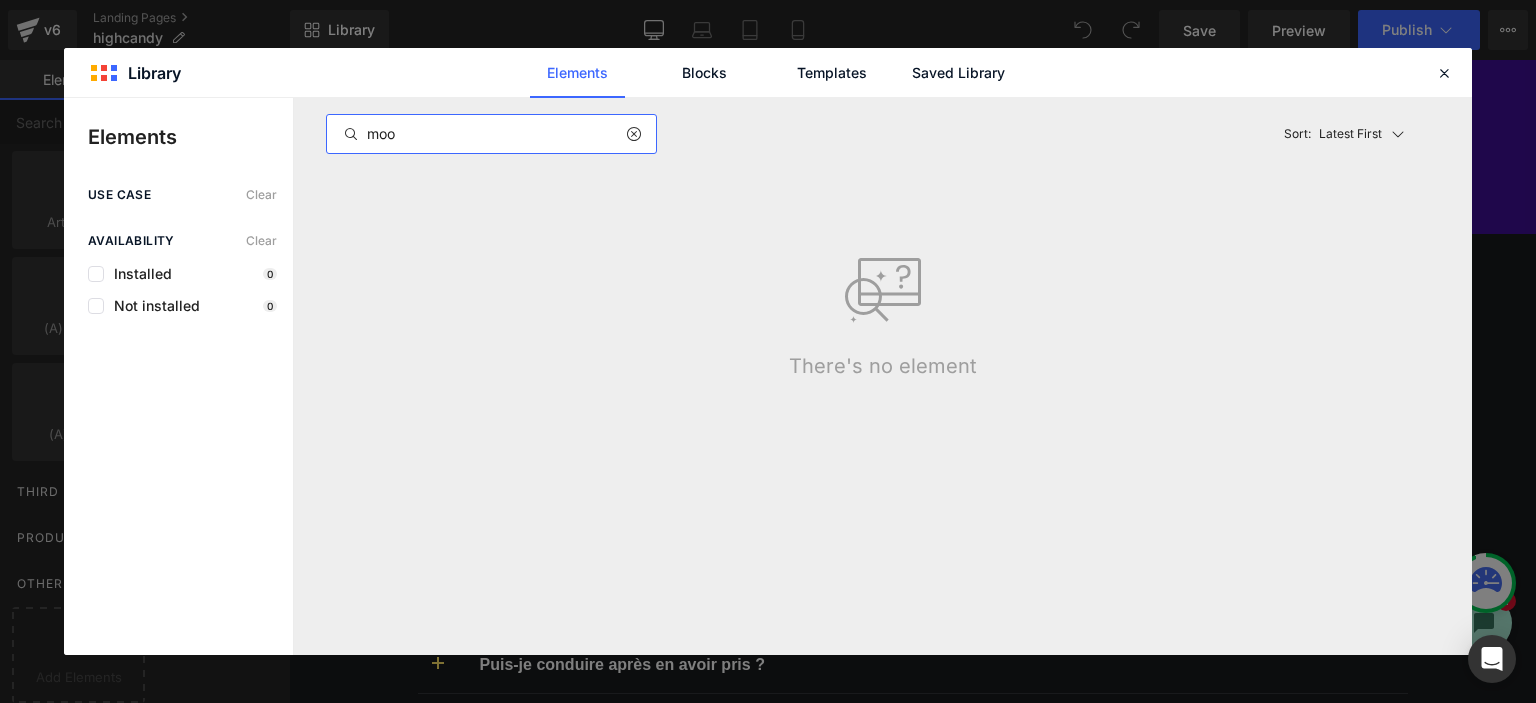 type on "moon" 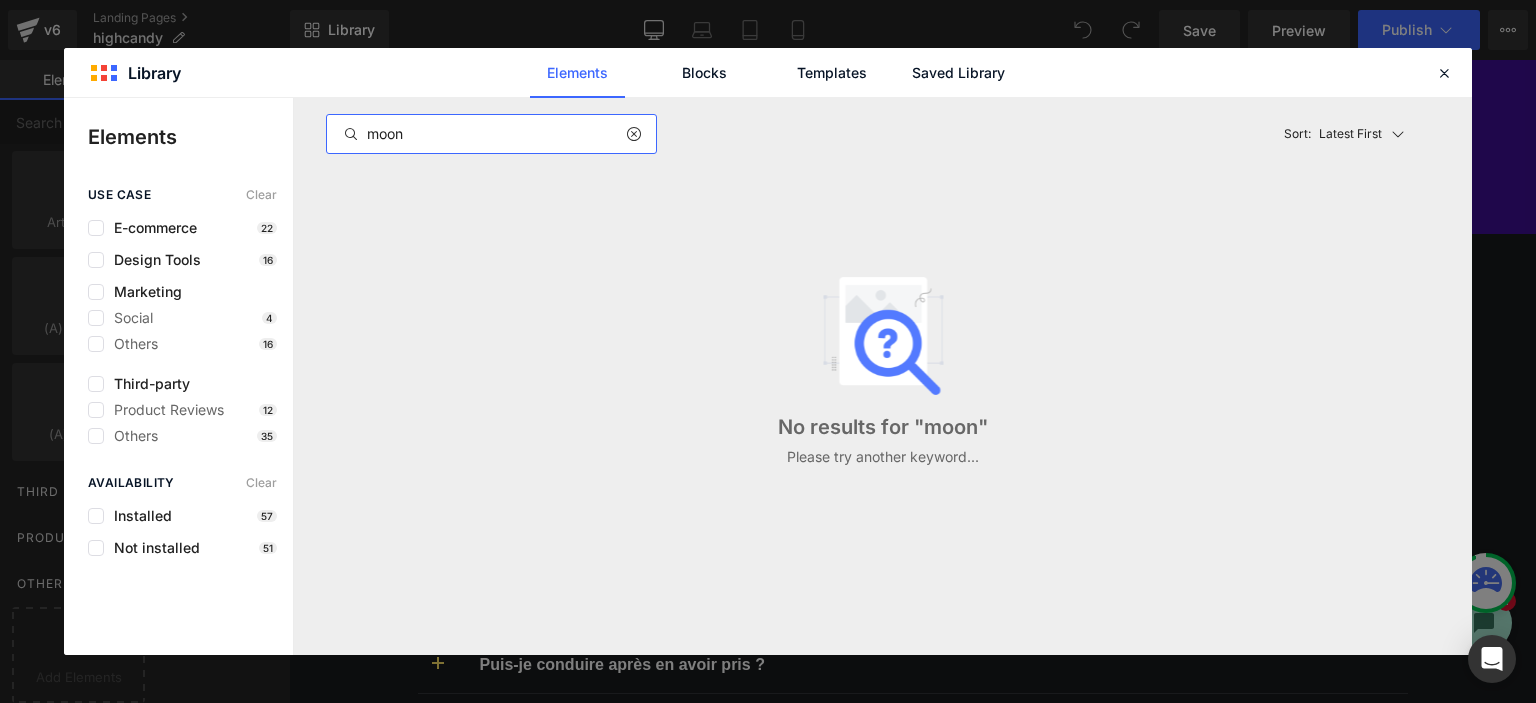 click on "moon" at bounding box center (491, 134) 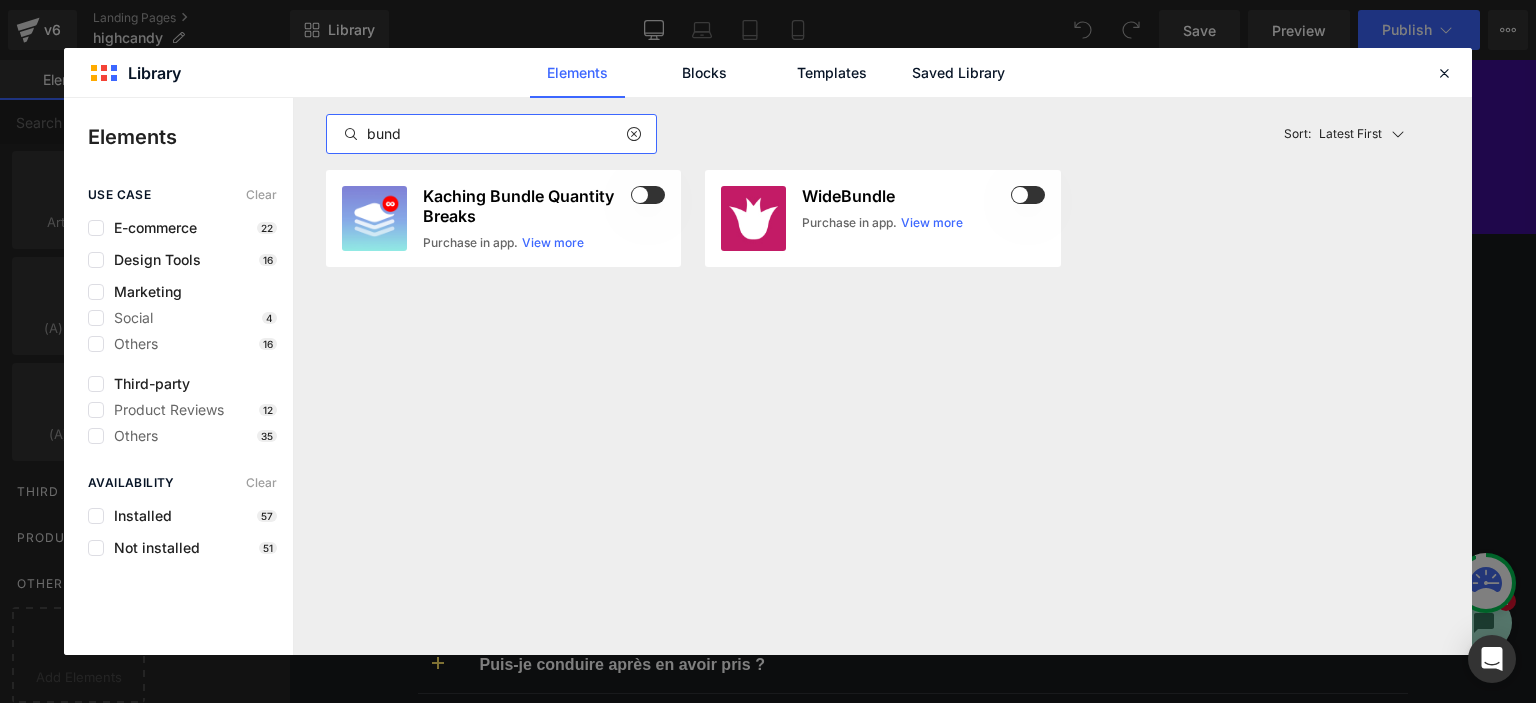 type on "bund" 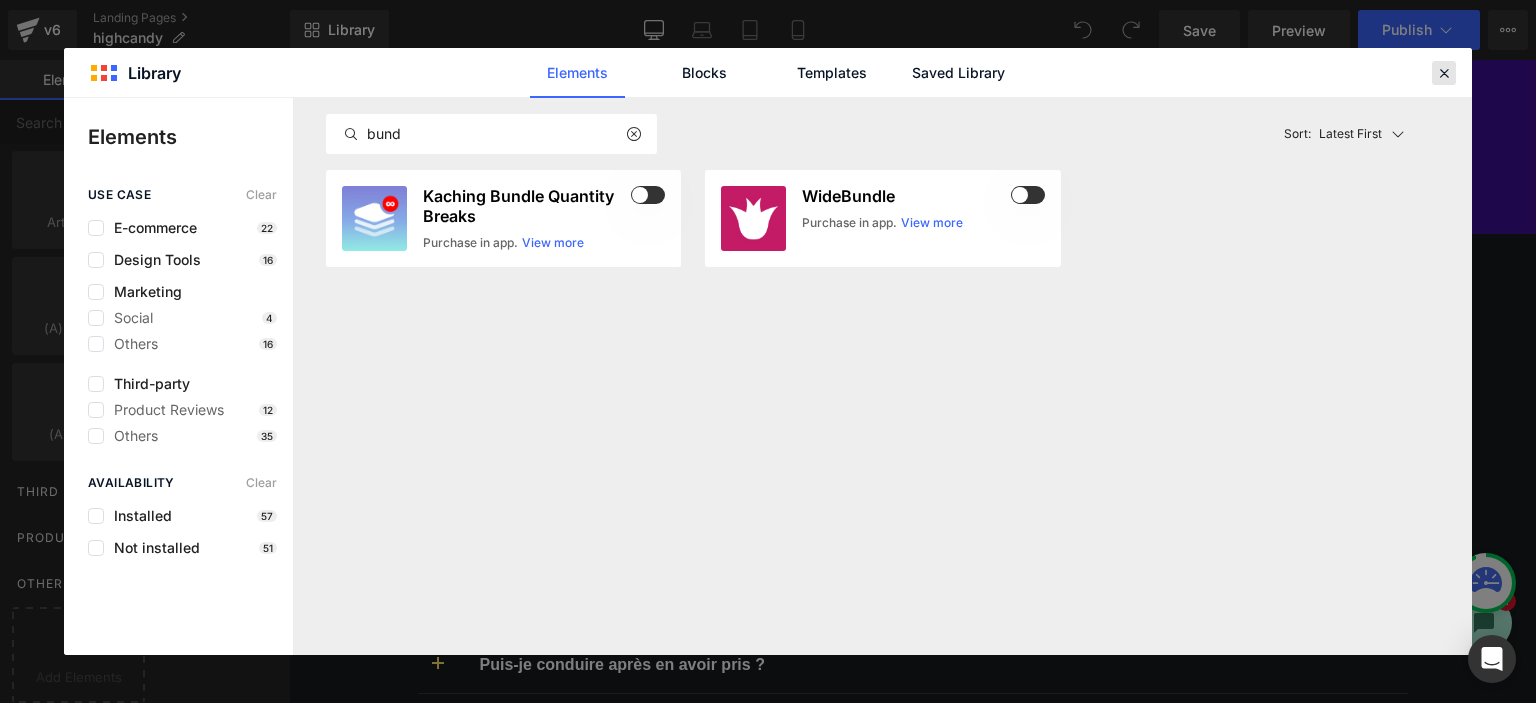 click at bounding box center [1444, 73] 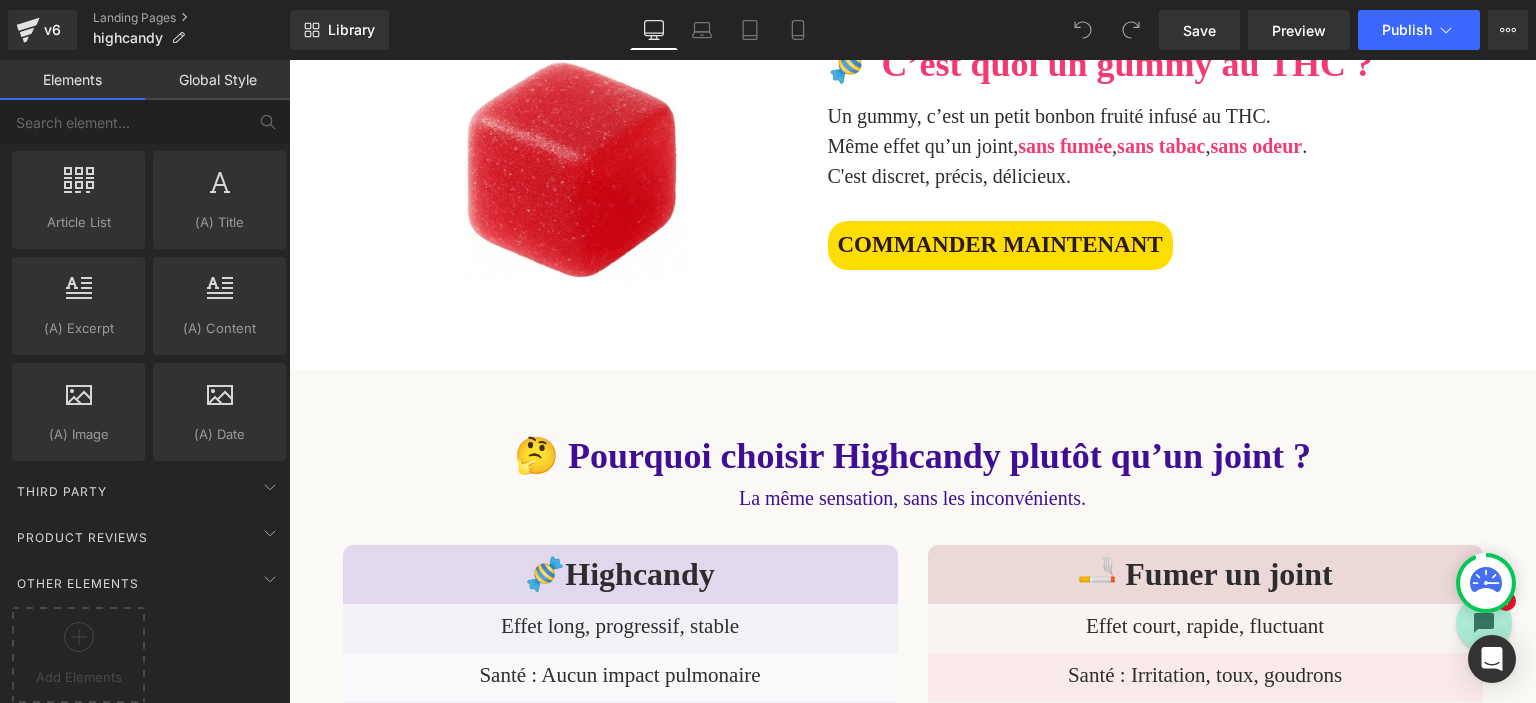 scroll, scrollTop: 900, scrollLeft: 0, axis: vertical 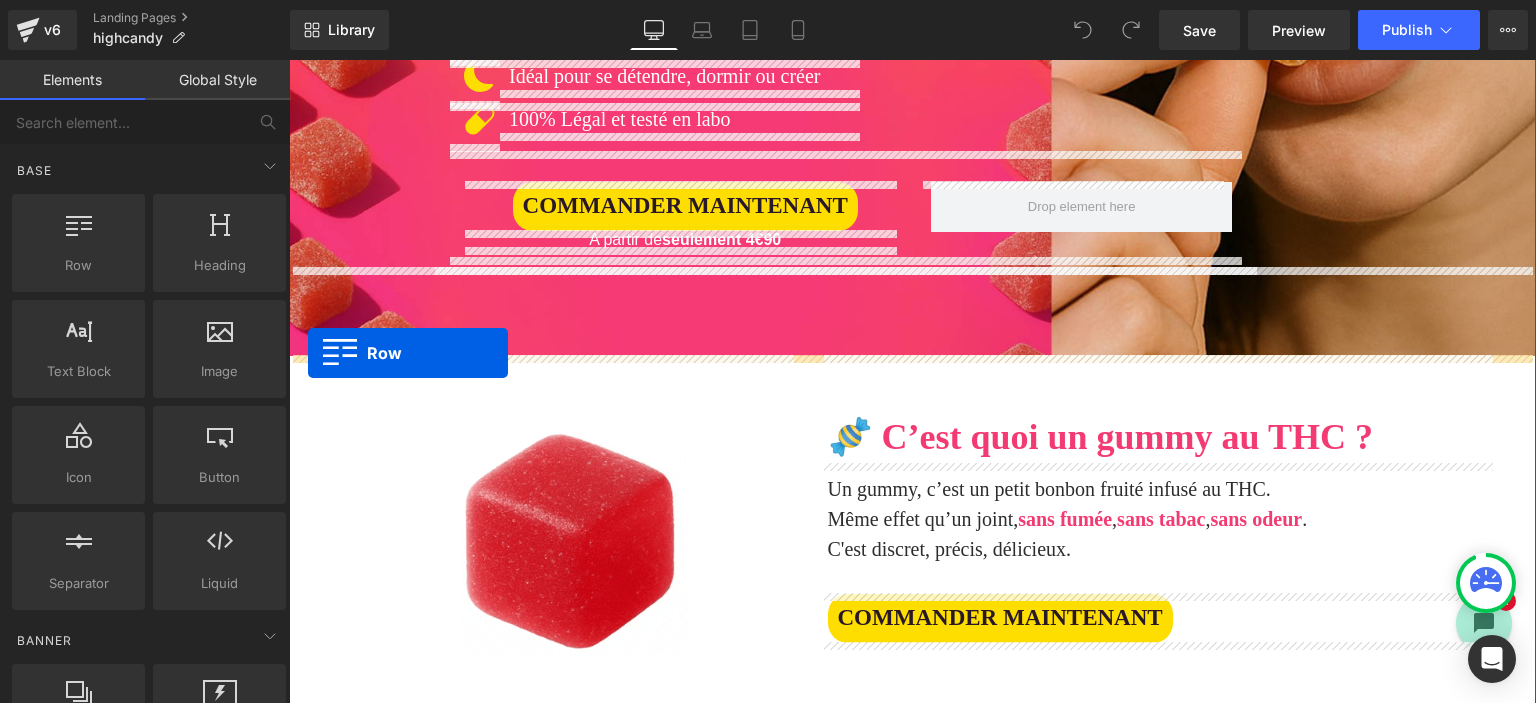drag, startPoint x: 370, startPoint y: 337, endPoint x: 308, endPoint y: 353, distance: 64.03124 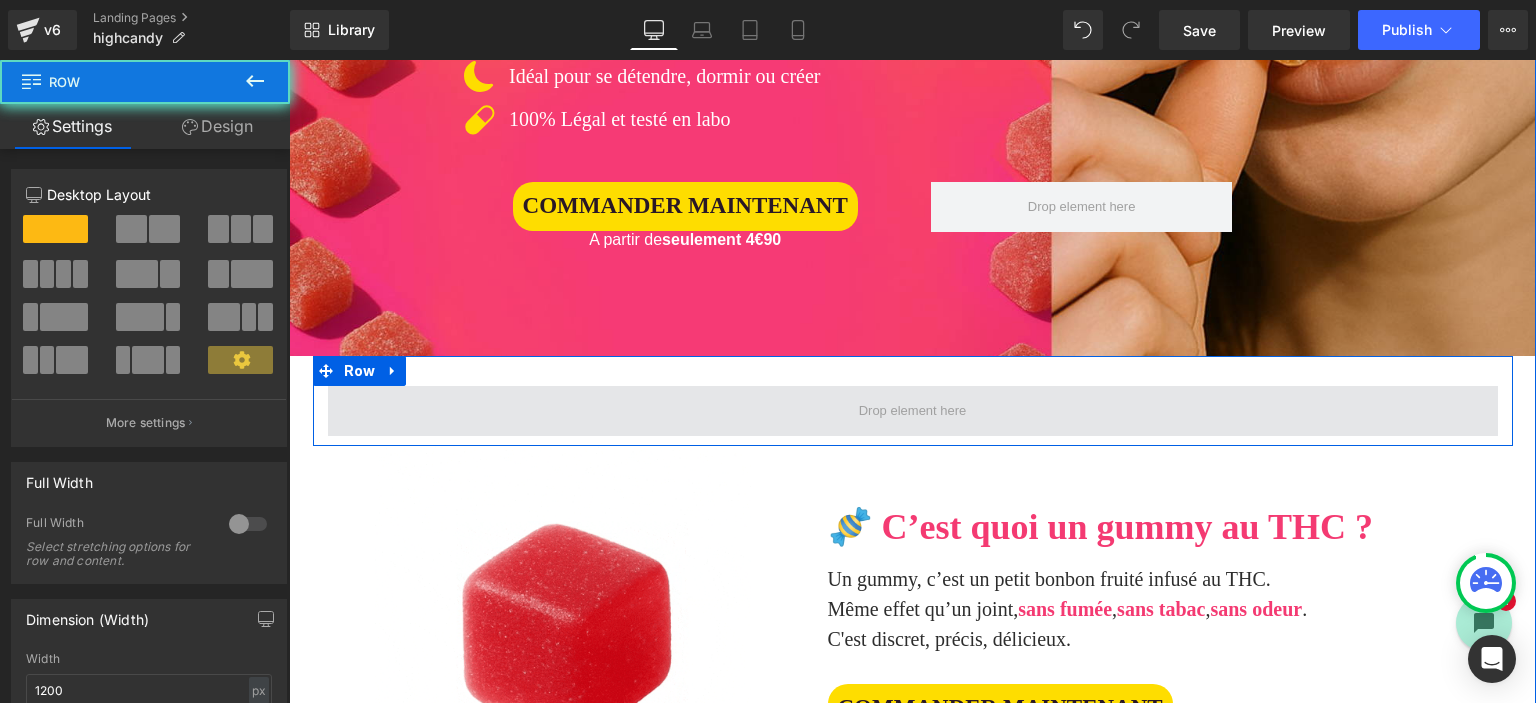 click at bounding box center [913, 411] 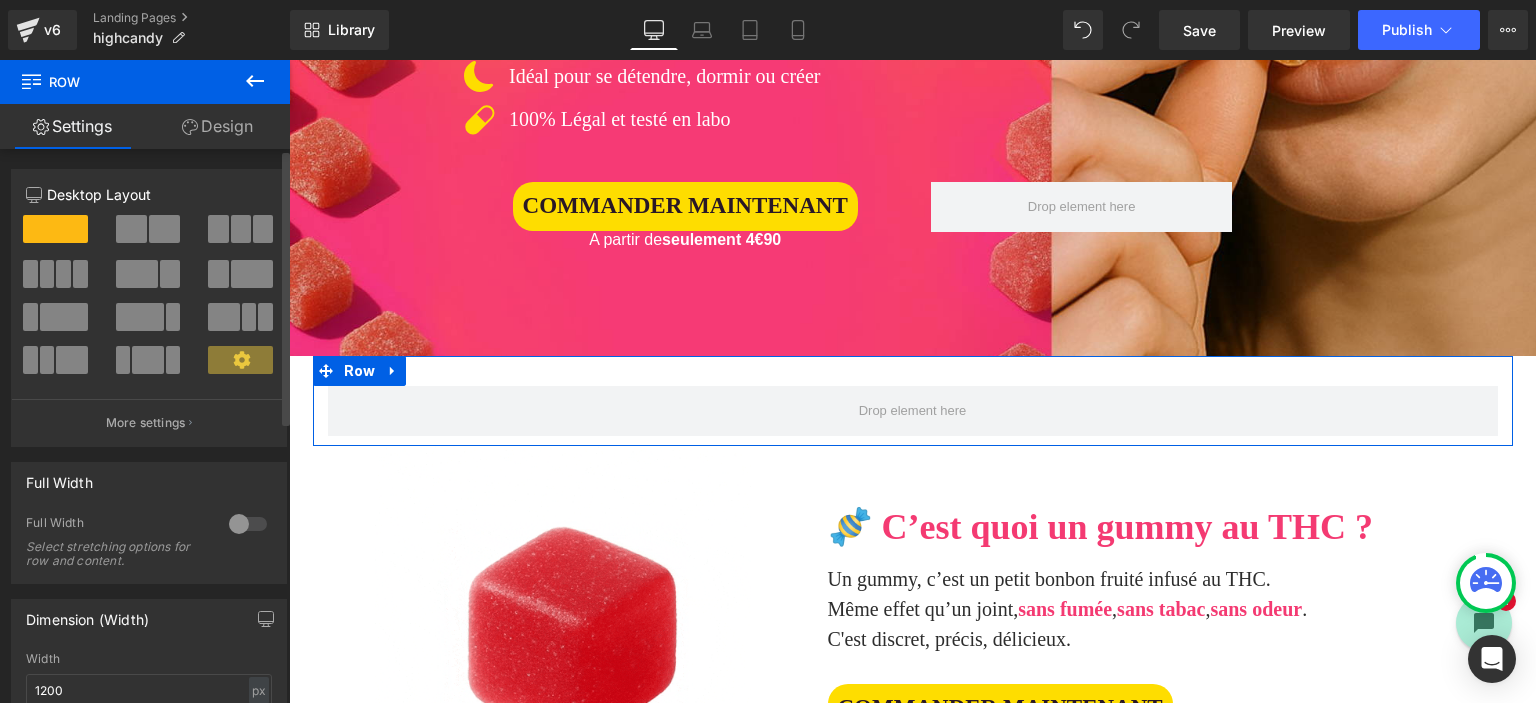 click at bounding box center (248, 524) 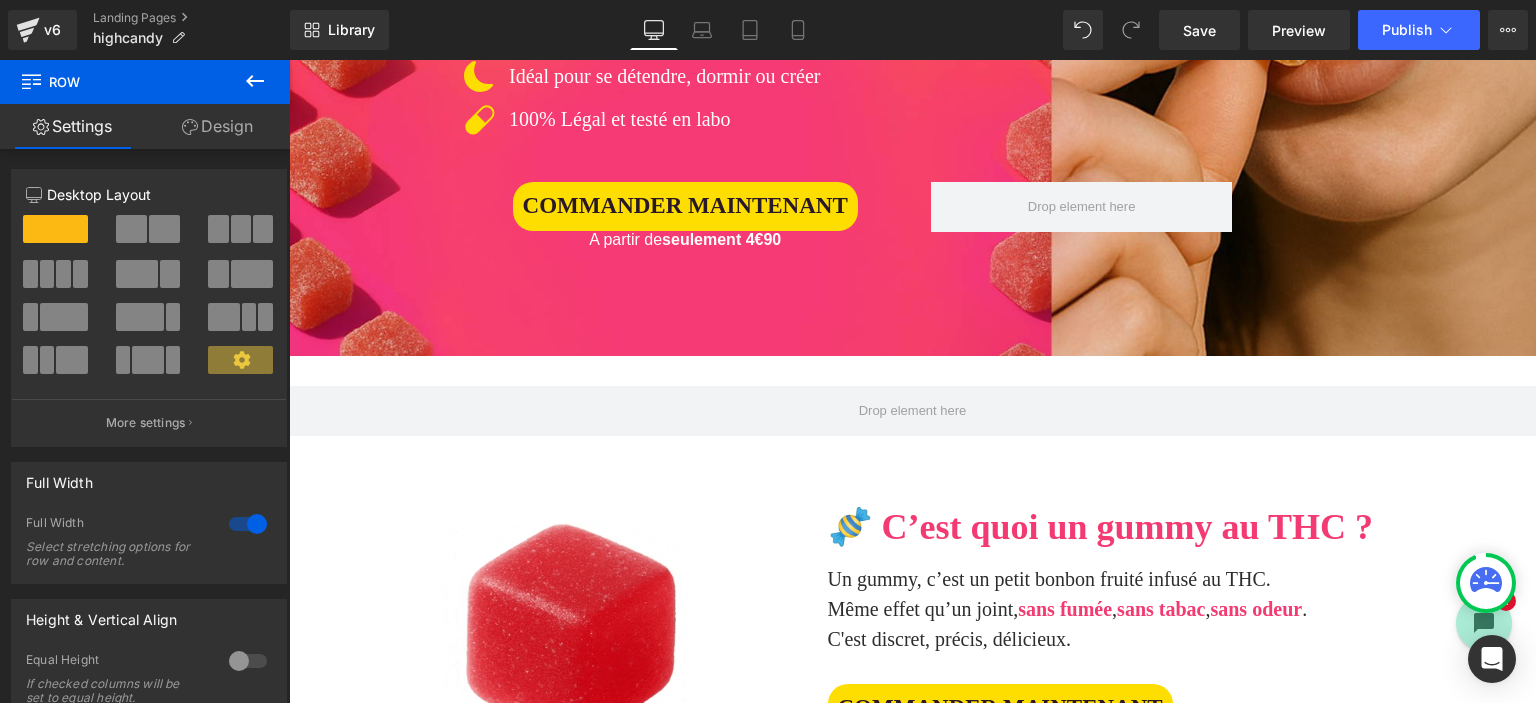 click 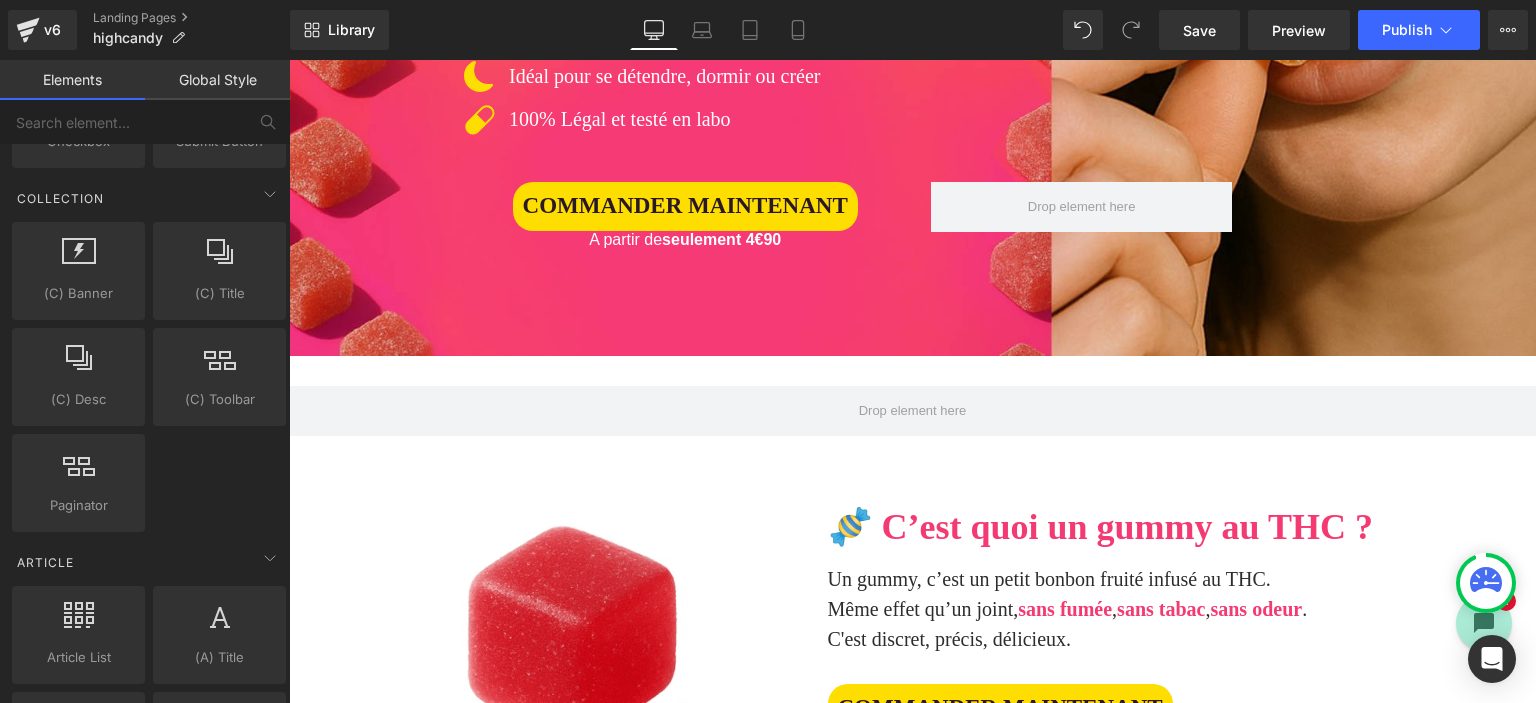 scroll, scrollTop: 3835, scrollLeft: 0, axis: vertical 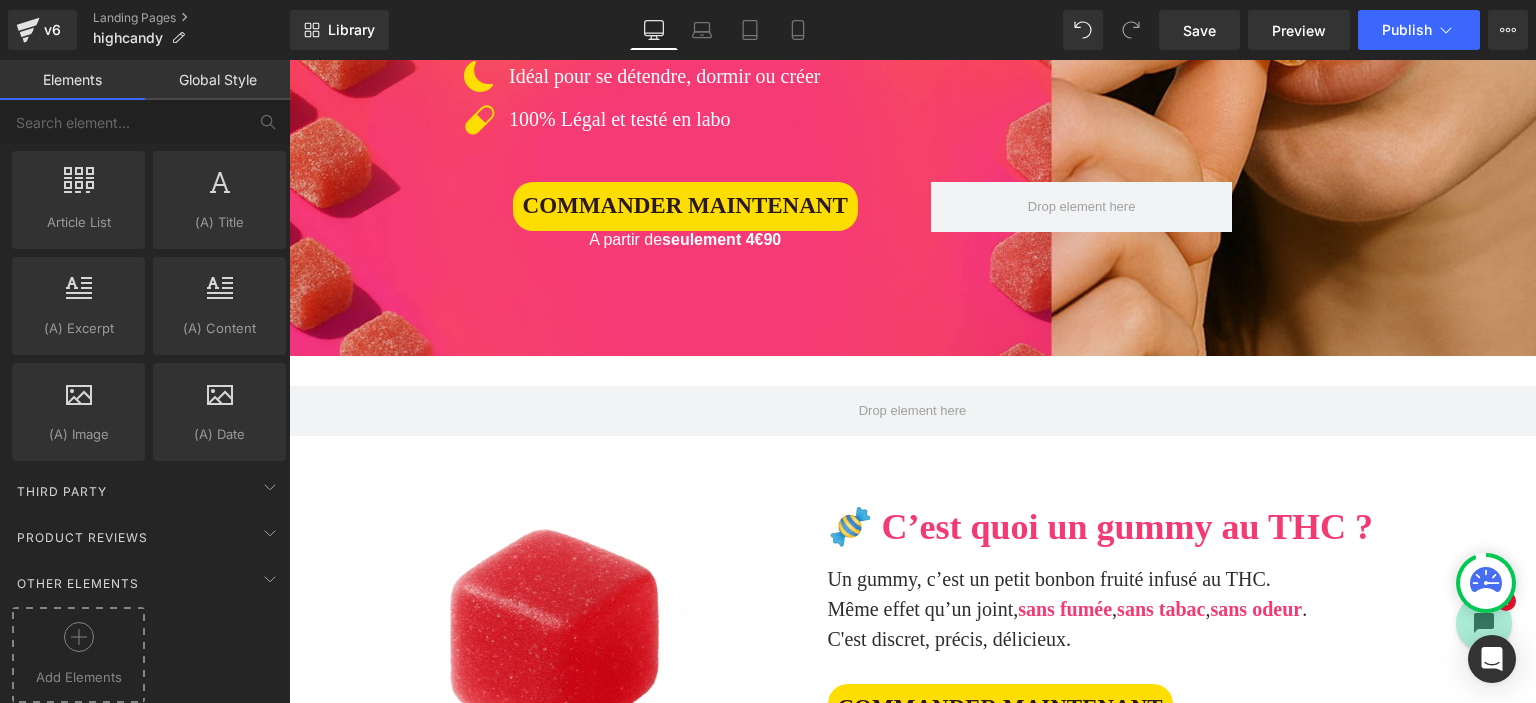 click at bounding box center [78, 644] 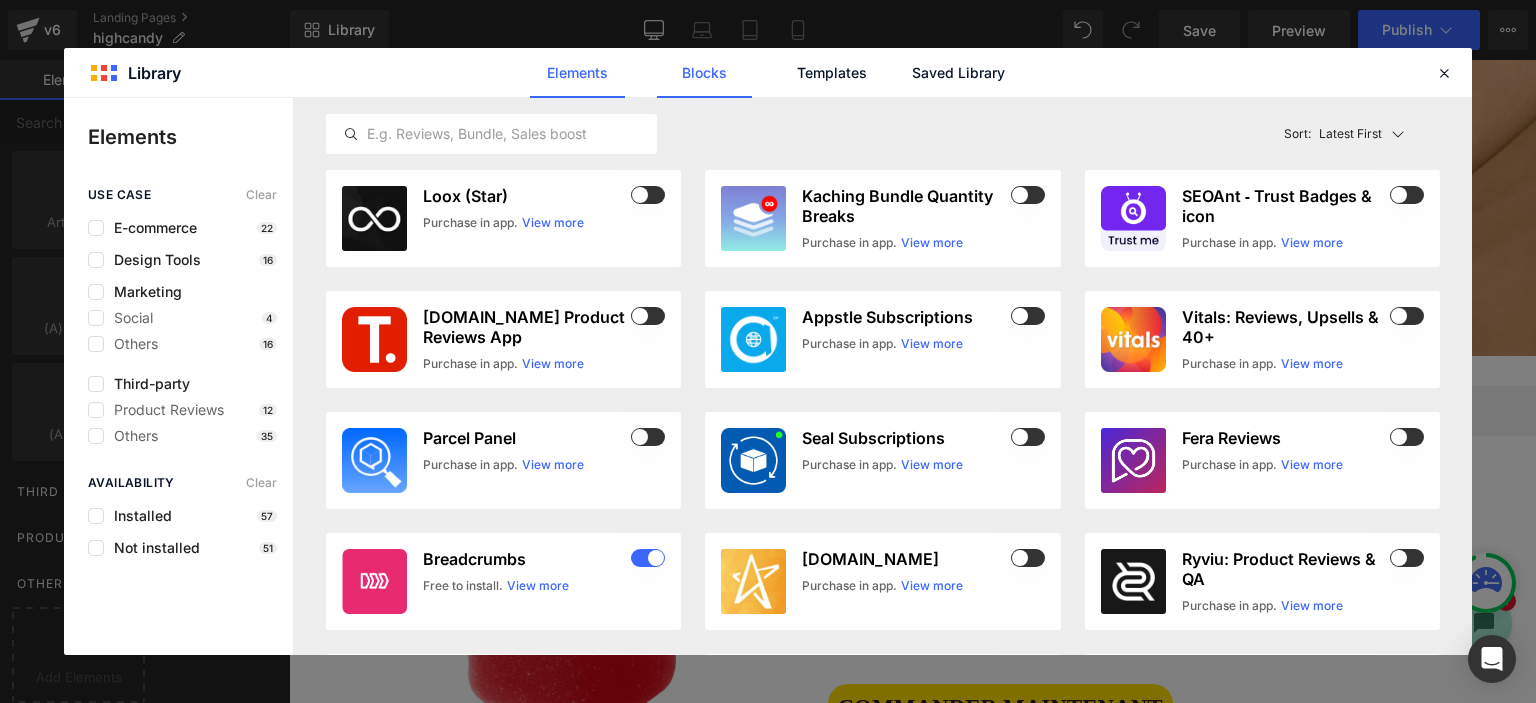 click on "Blocks" 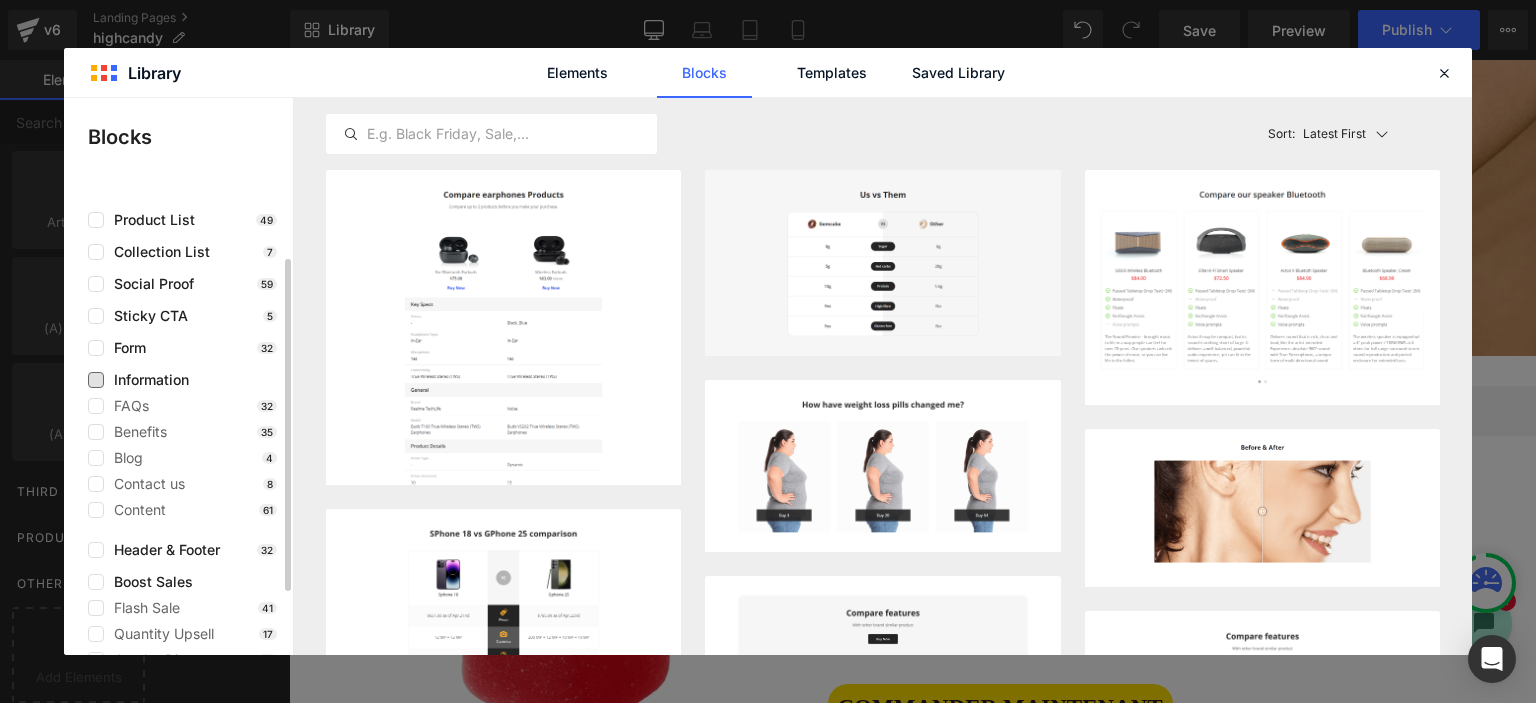 scroll, scrollTop: 0, scrollLeft: 0, axis: both 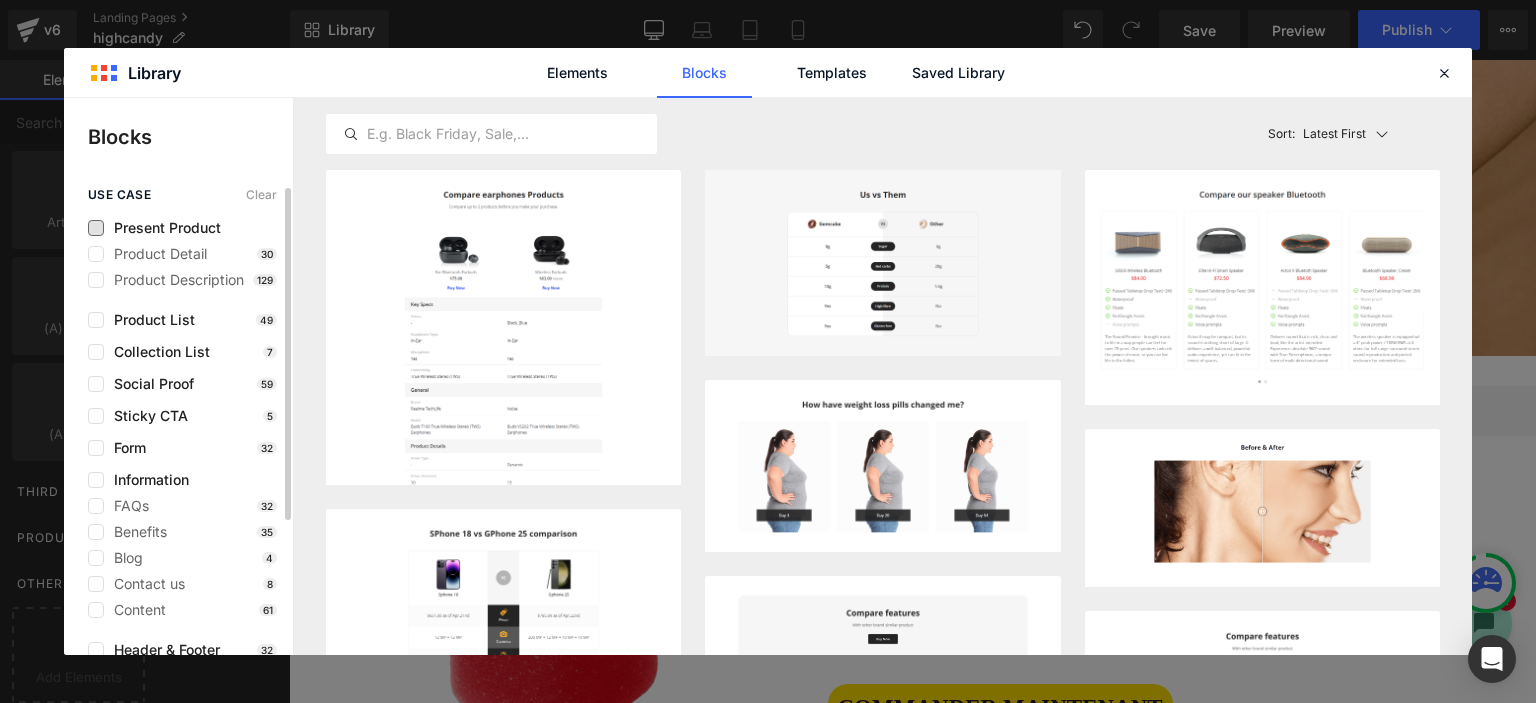 click on "Present Product" at bounding box center (162, 228) 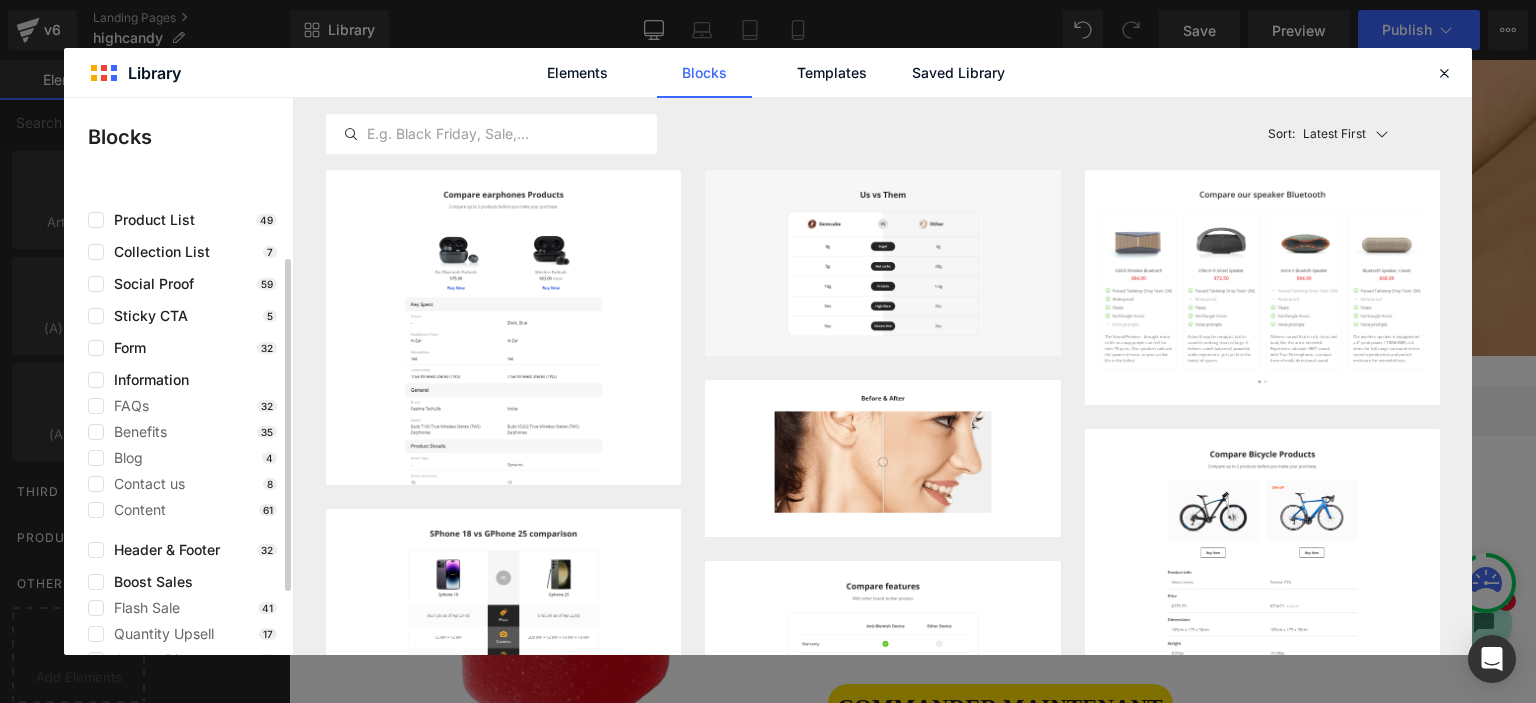 scroll, scrollTop: 0, scrollLeft: 0, axis: both 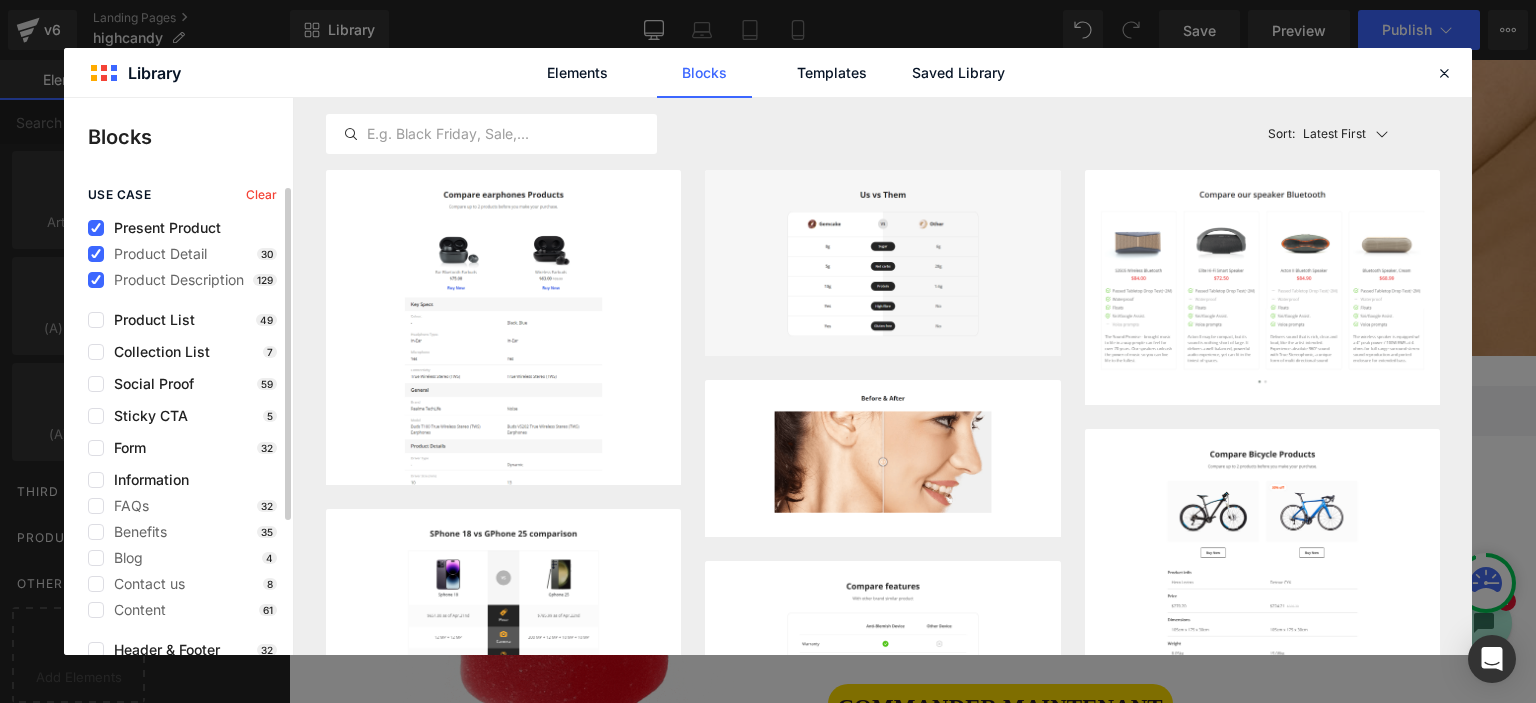 click on "Present Product Product Detail 30 Product Description 129" 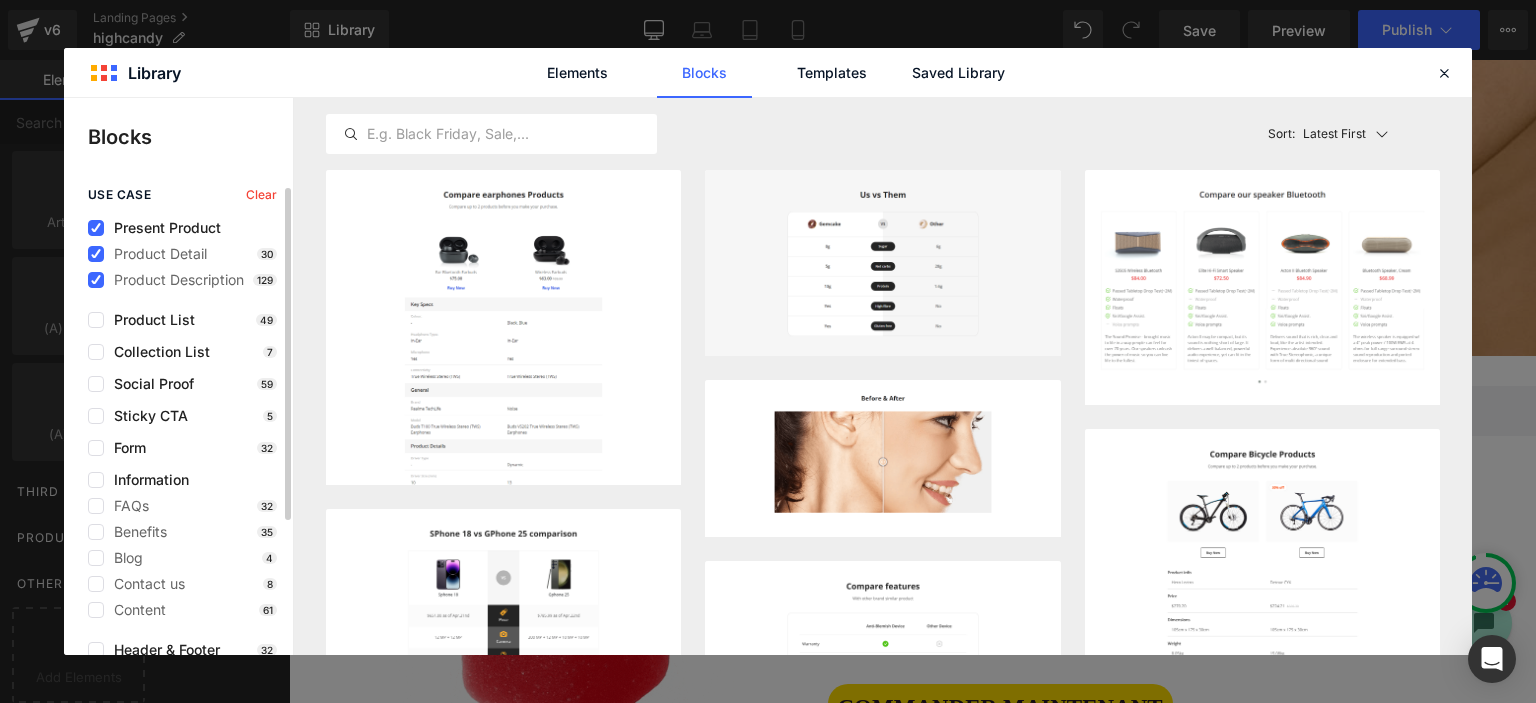 click on "Present Product" at bounding box center [162, 228] 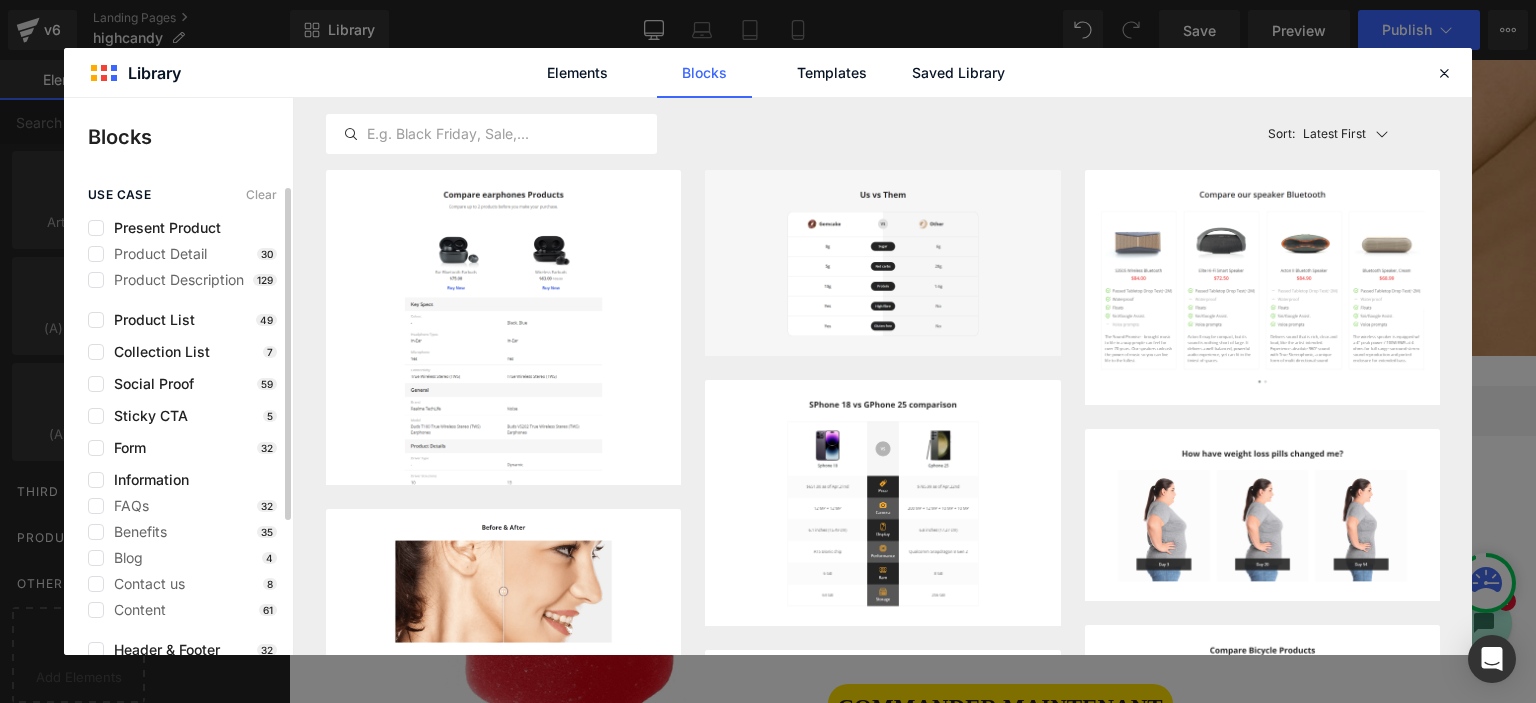 scroll, scrollTop: 0, scrollLeft: 0, axis: both 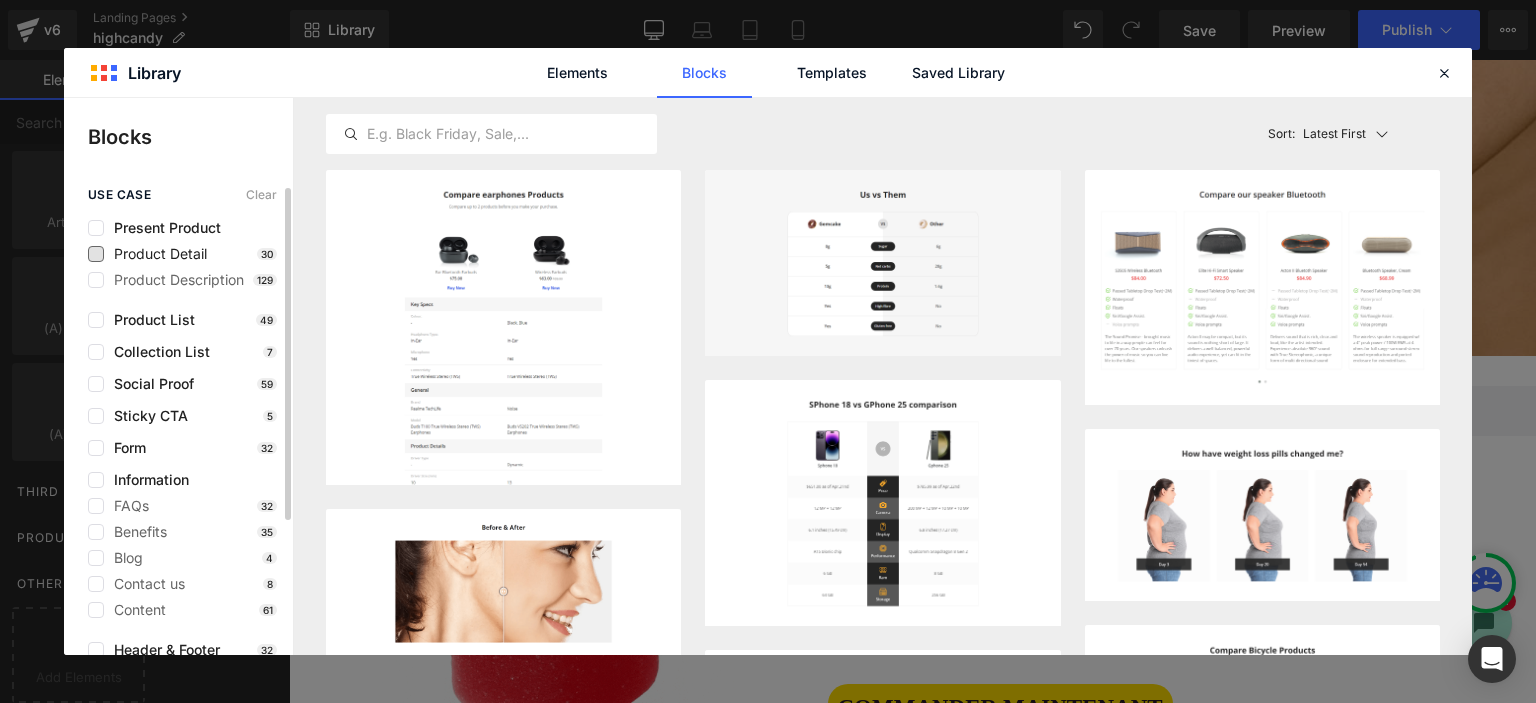 click on "Product Detail" at bounding box center (155, 254) 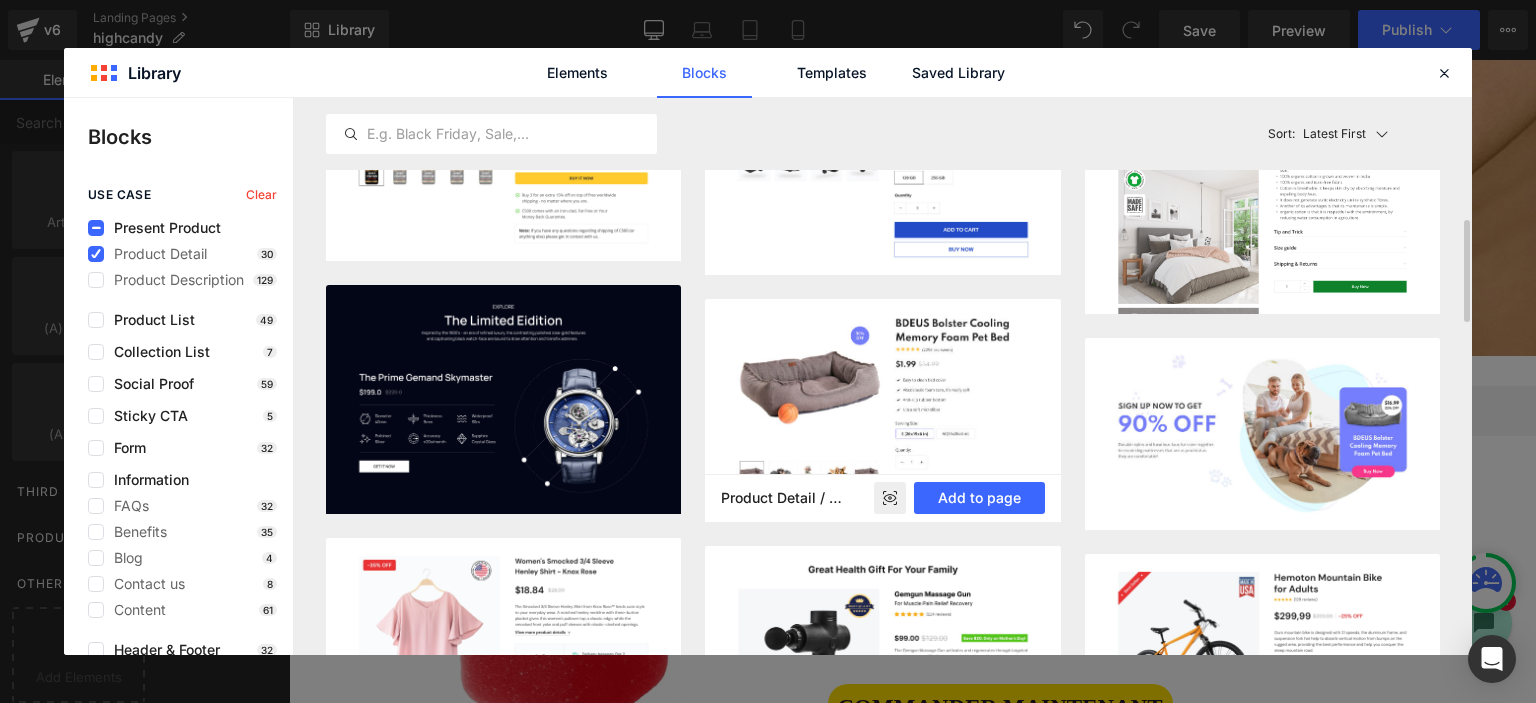 scroll, scrollTop: 1100, scrollLeft: 0, axis: vertical 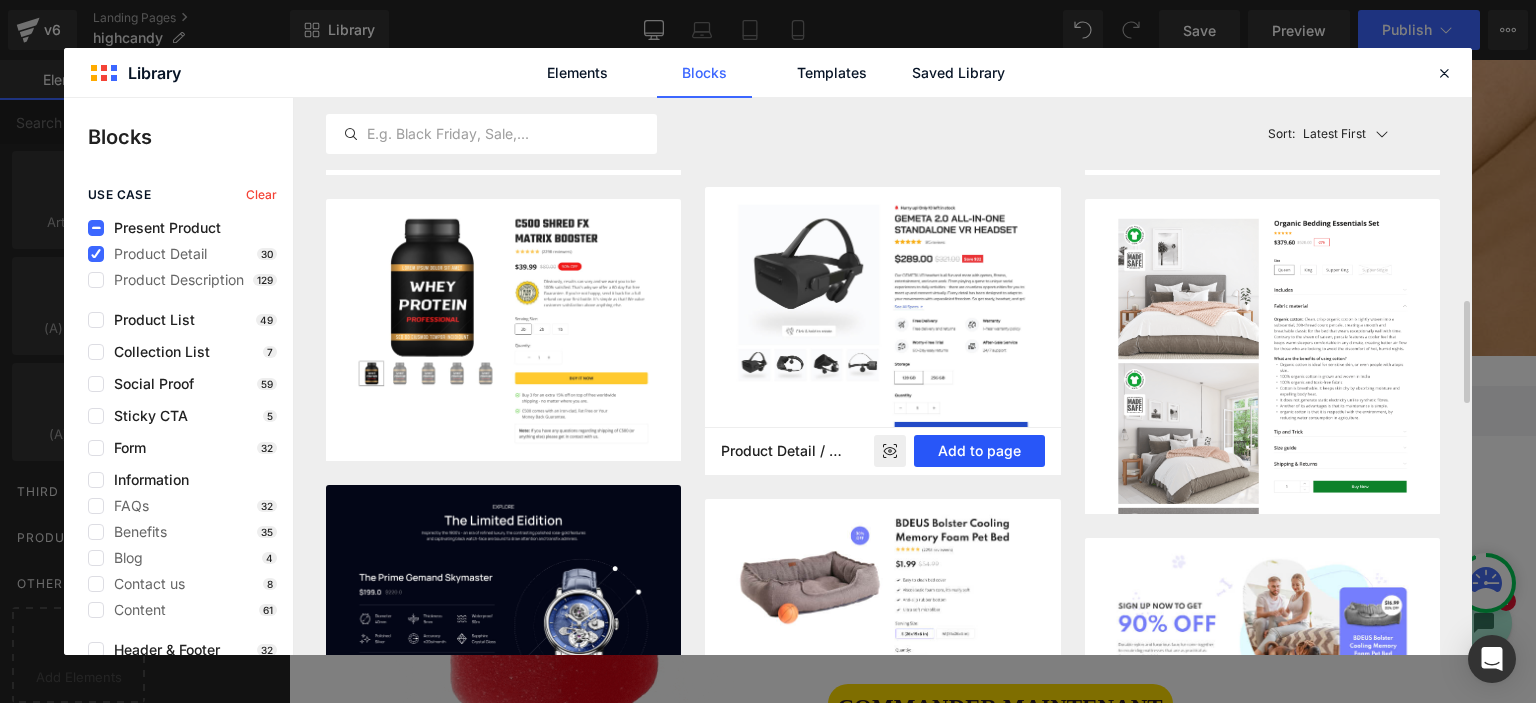 click on "Add to page" at bounding box center (979, 451) 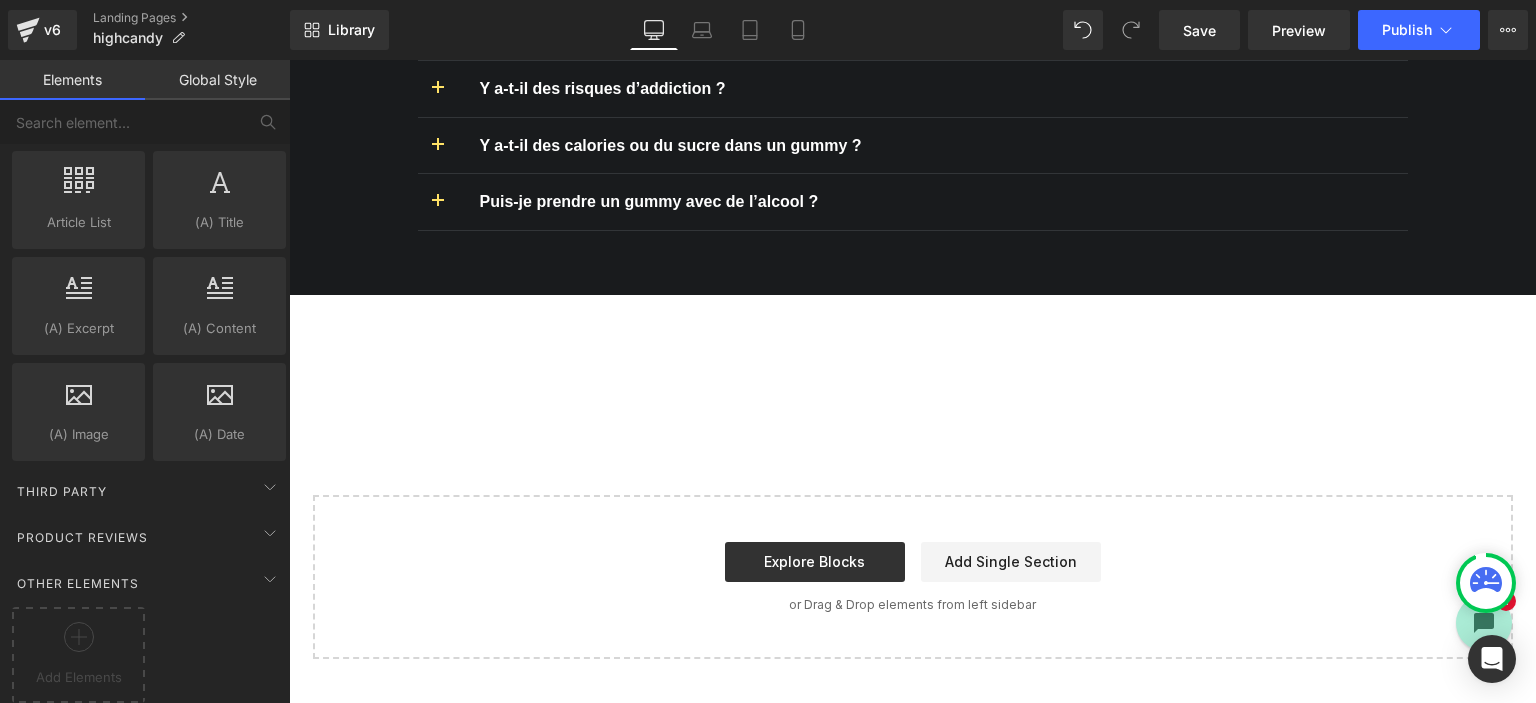 scroll, scrollTop: 5278, scrollLeft: 0, axis: vertical 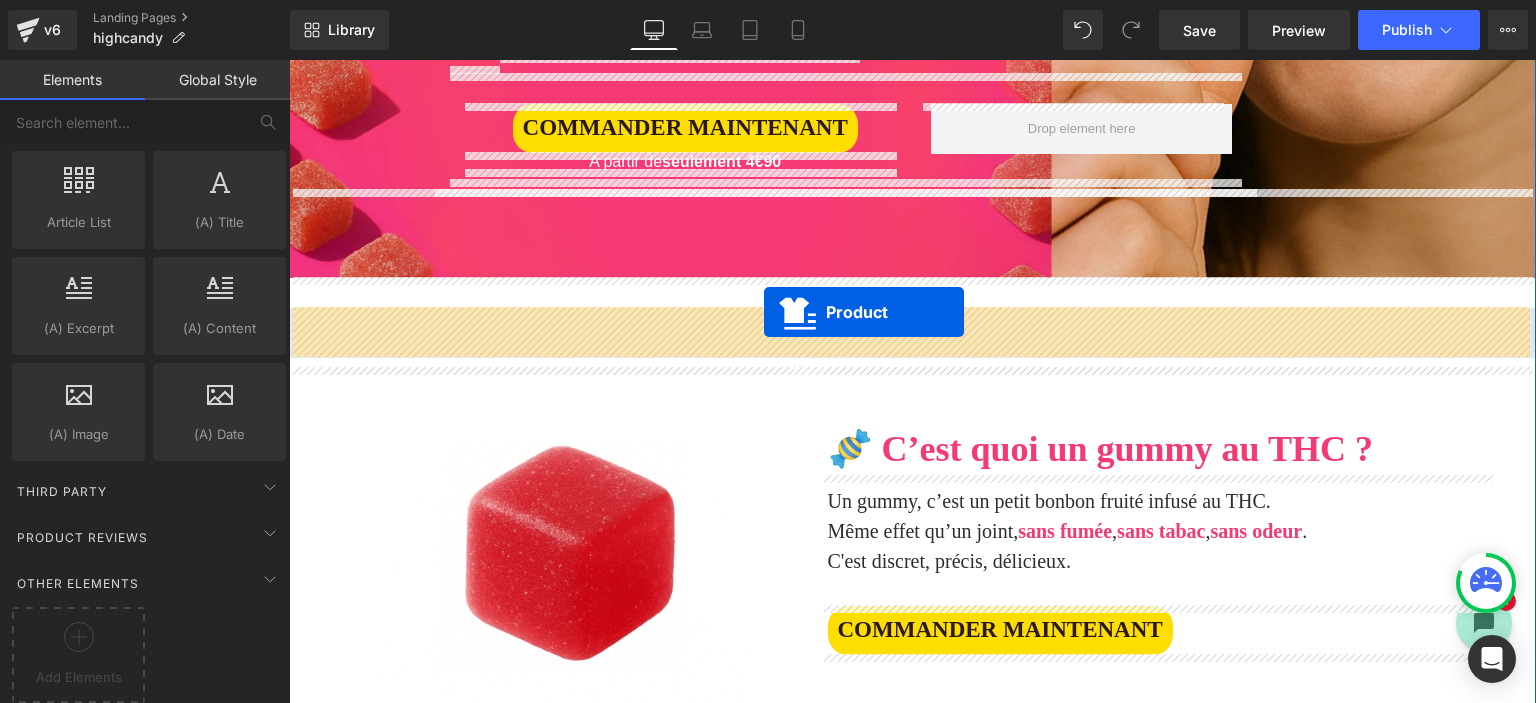 drag, startPoint x: 855, startPoint y: 181, endPoint x: 764, endPoint y: 311, distance: 158.68523 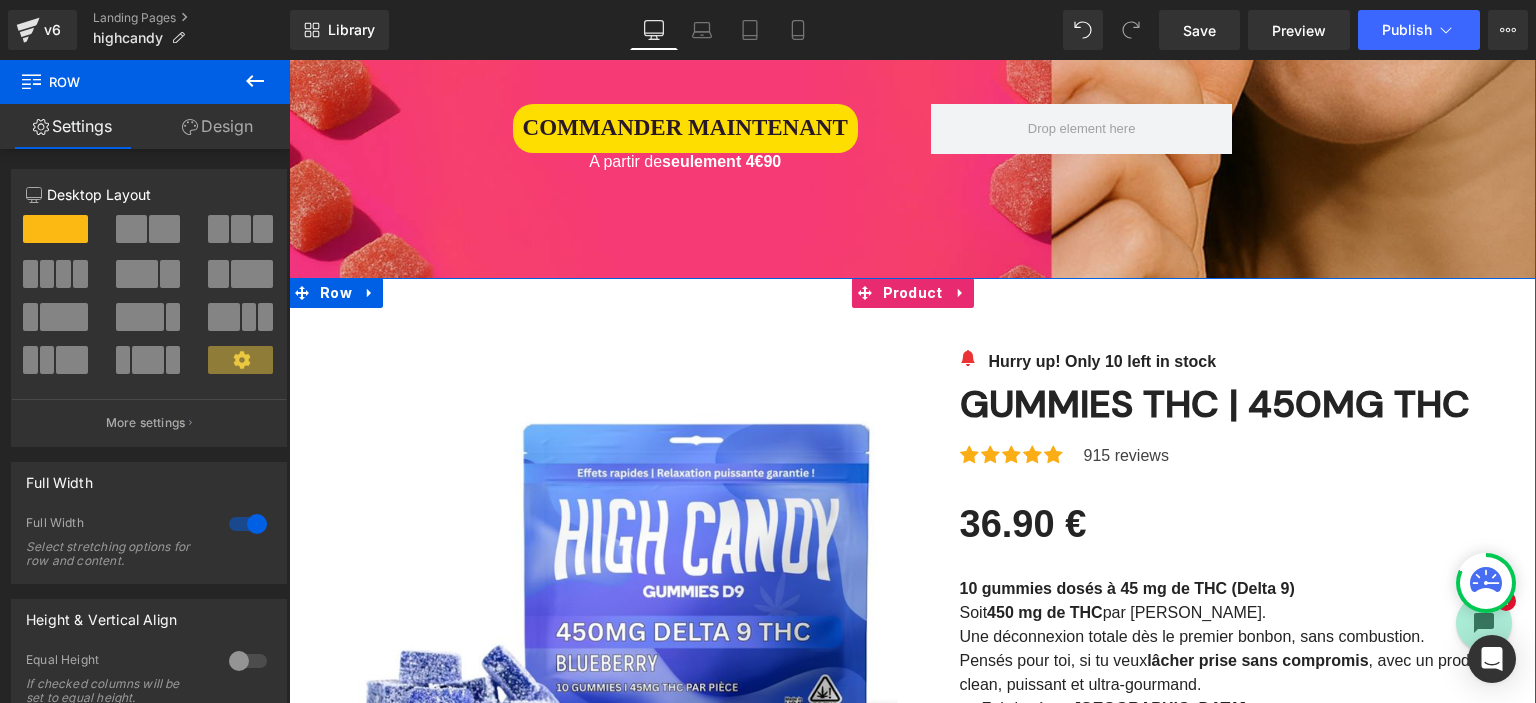click on "Sale Off
(P) Image
‹ ›
(P) Image List
Image" at bounding box center (912, 1280) 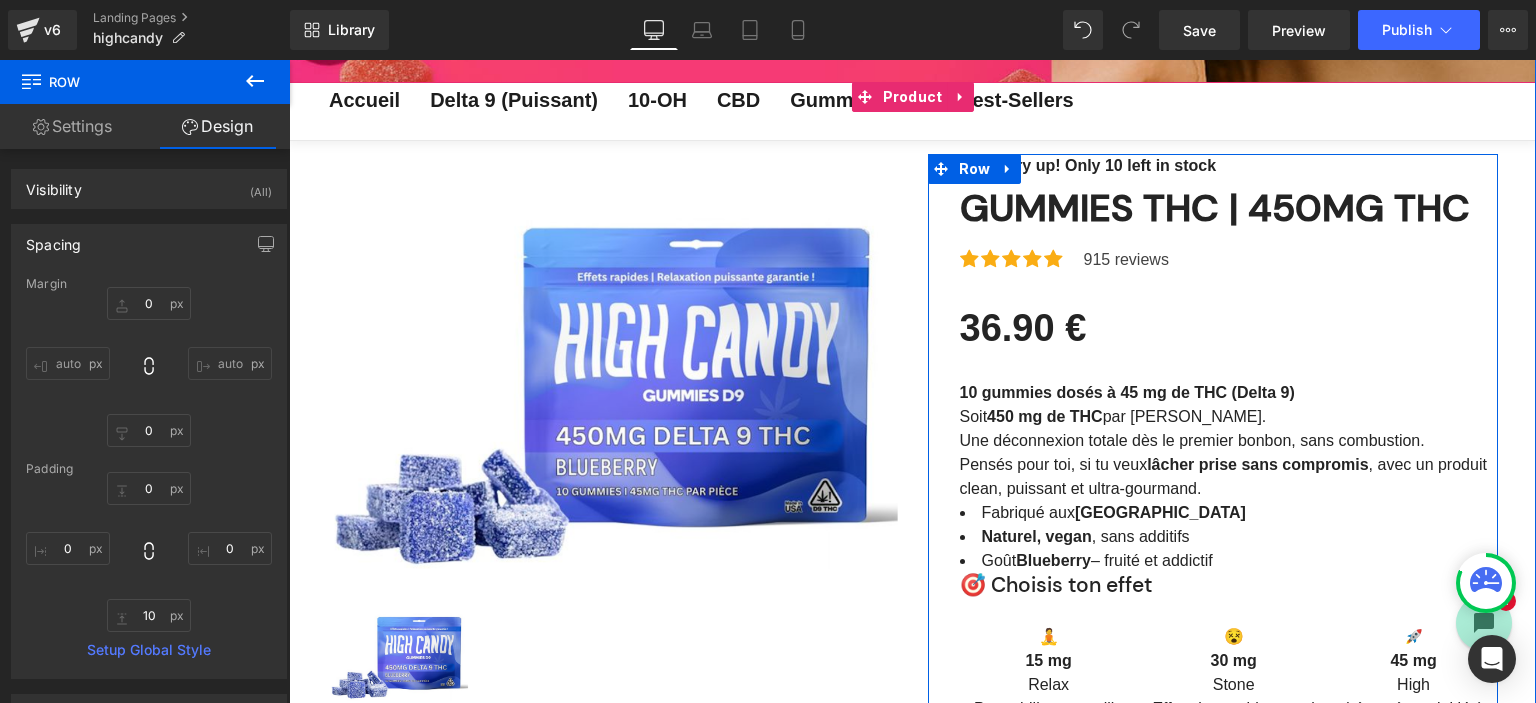 scroll, scrollTop: 778, scrollLeft: 0, axis: vertical 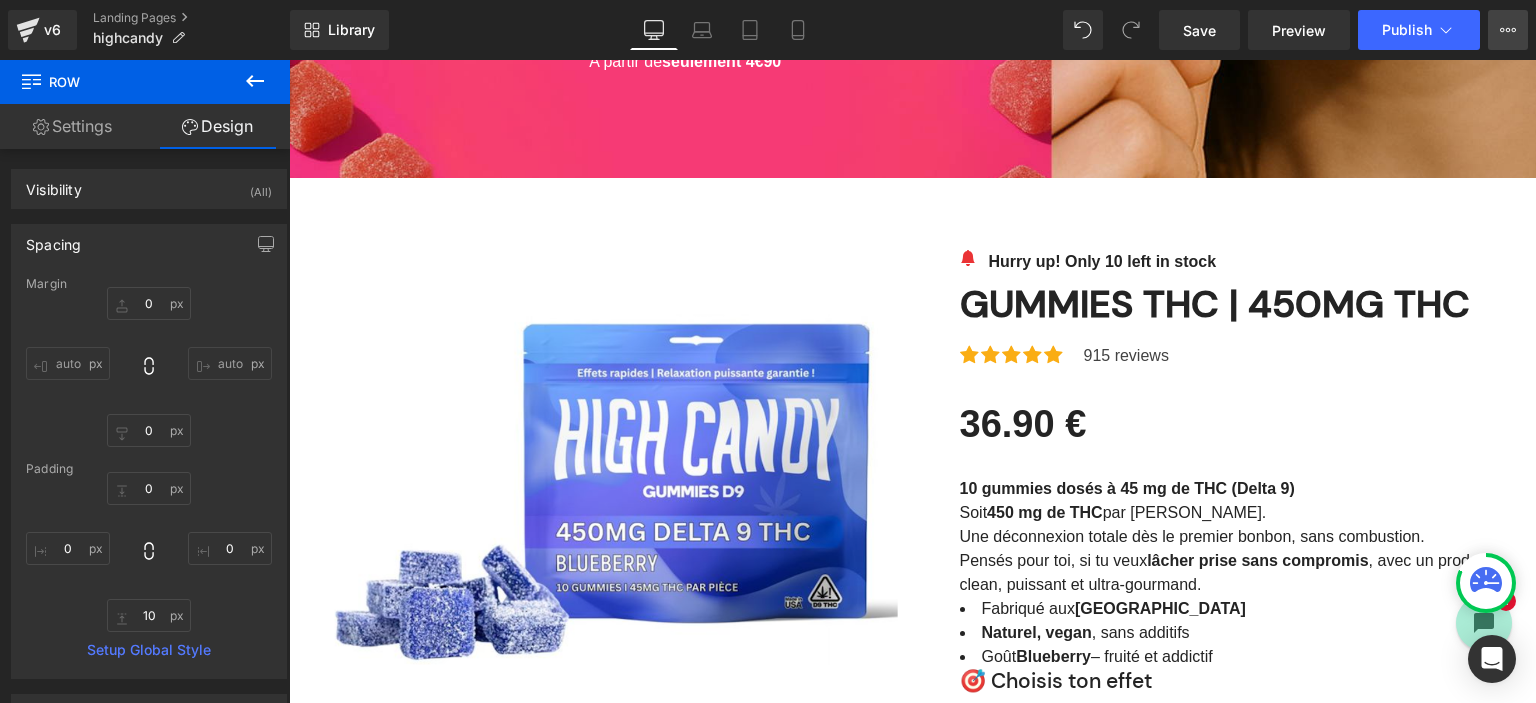 click on "Upgrade Plan View Live Page View with current Template Save Template to Library Schedule Publish  Optimize  Publish Settings Shortcuts" at bounding box center [1508, 30] 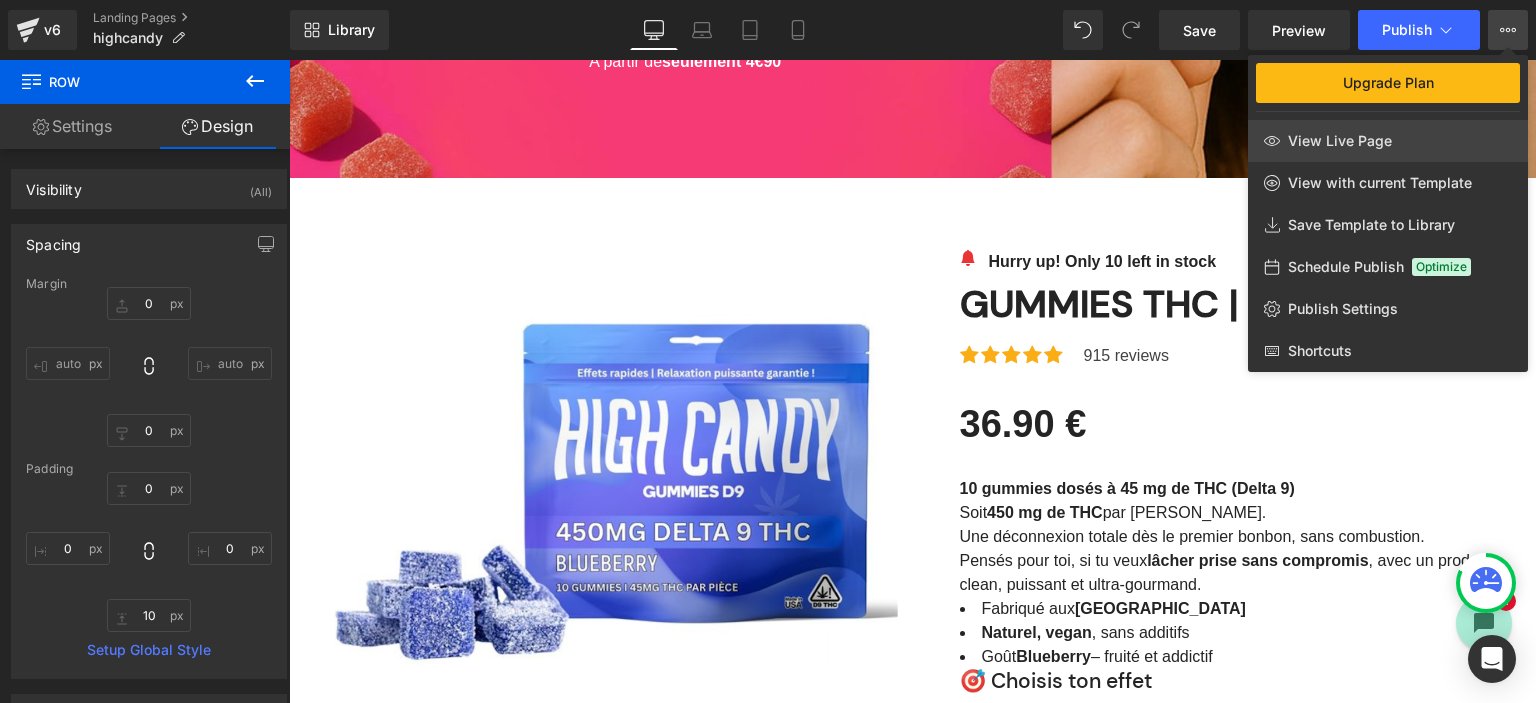 click on "View Live Page" 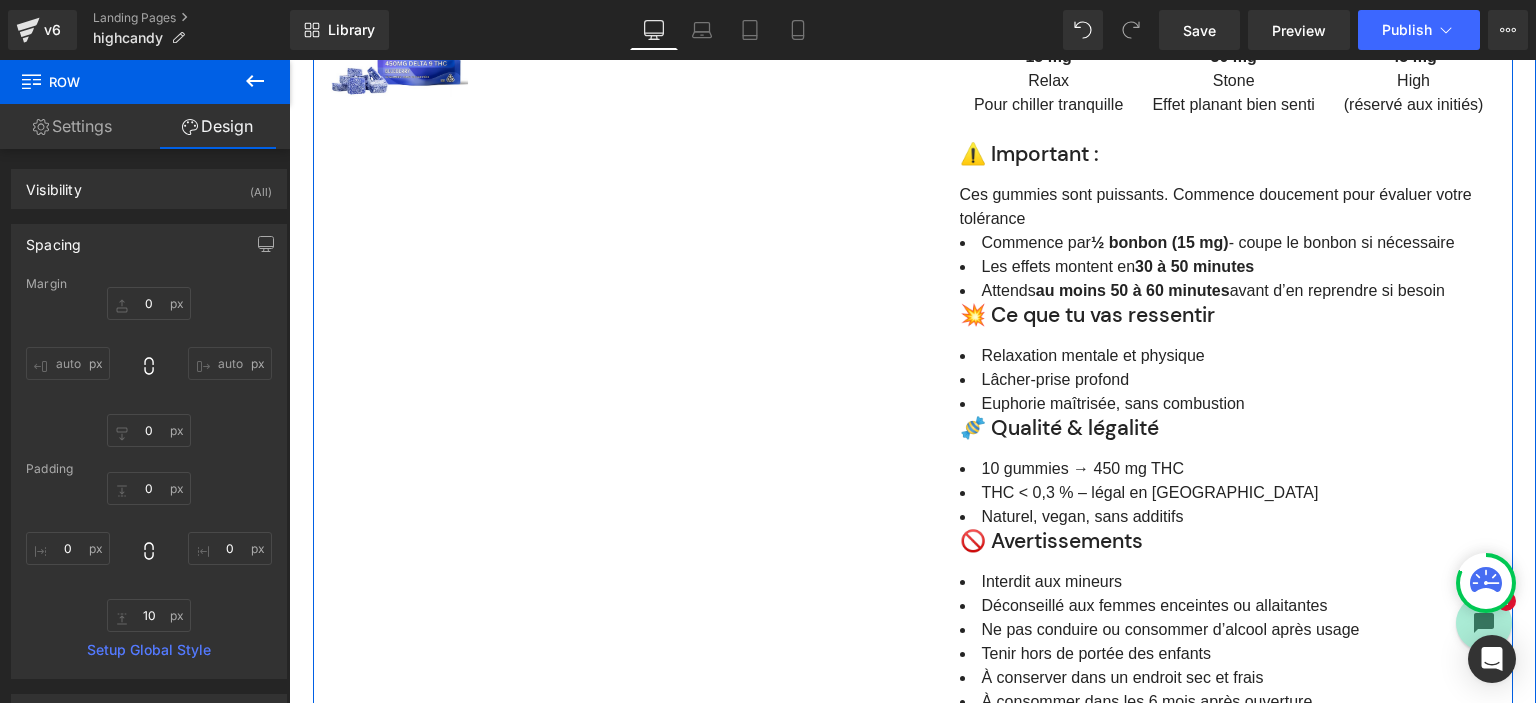 scroll, scrollTop: 1578, scrollLeft: 0, axis: vertical 